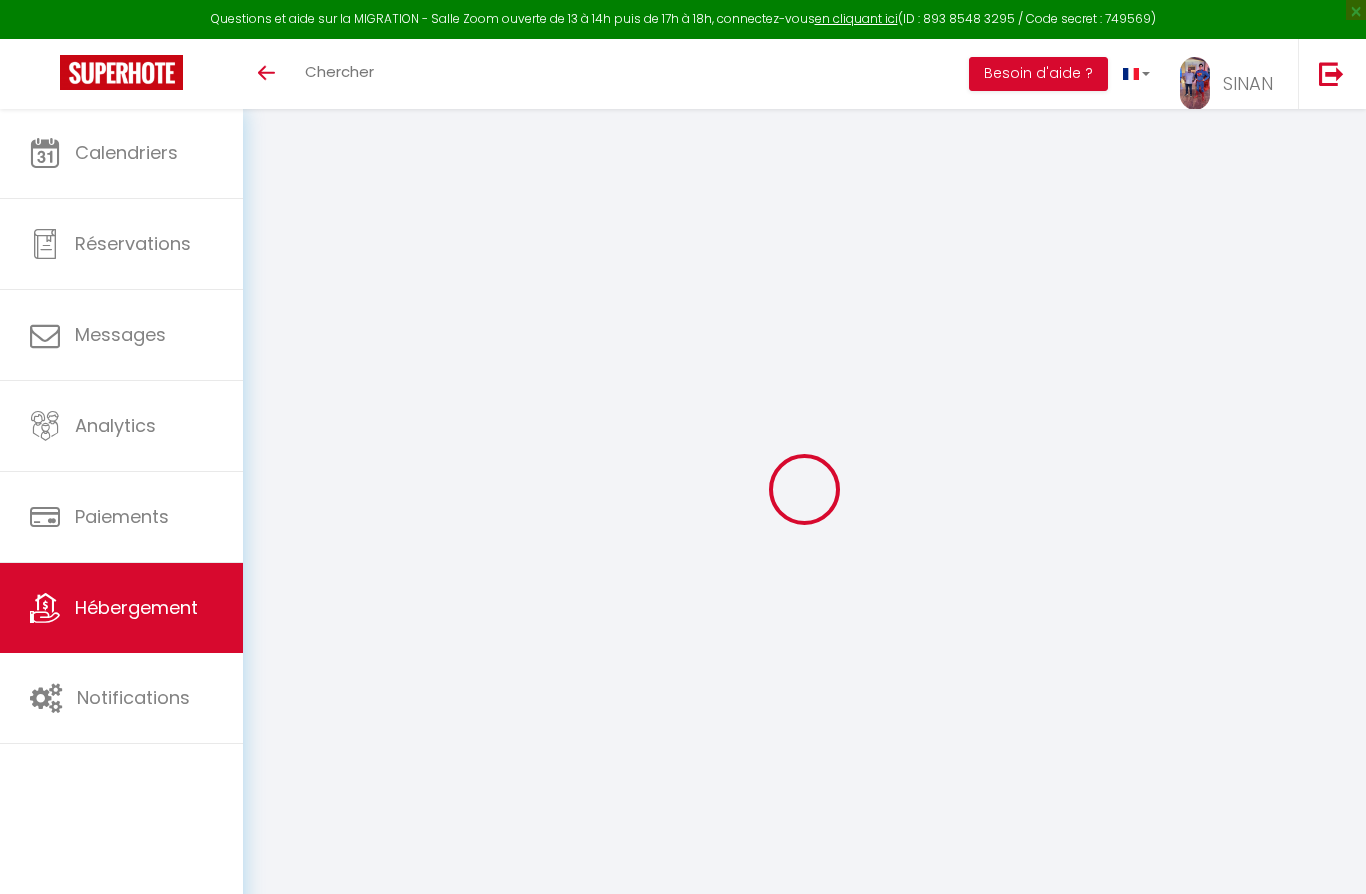 scroll, scrollTop: 0, scrollLeft: 0, axis: both 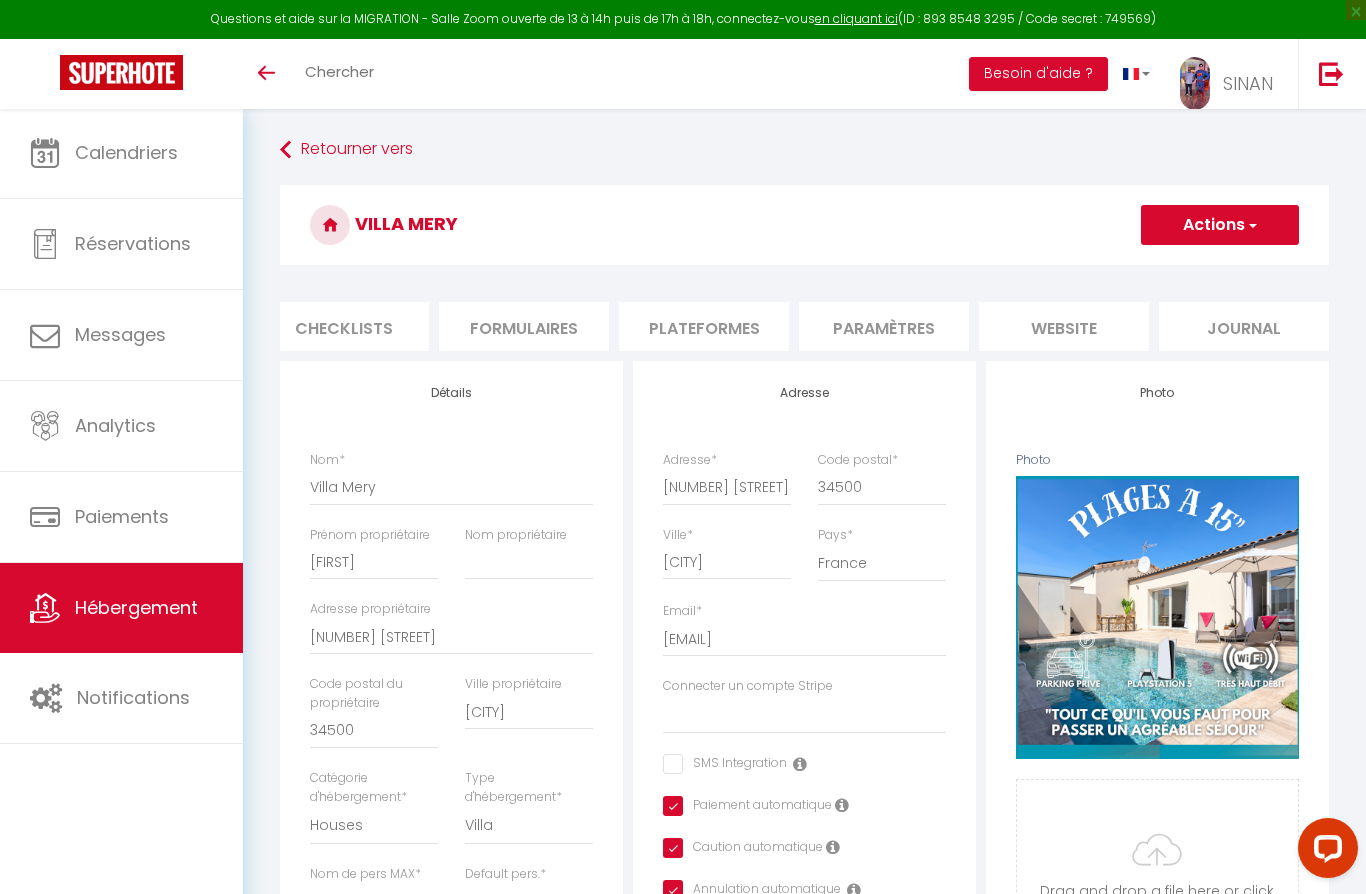 click on "website" at bounding box center [1064, 326] 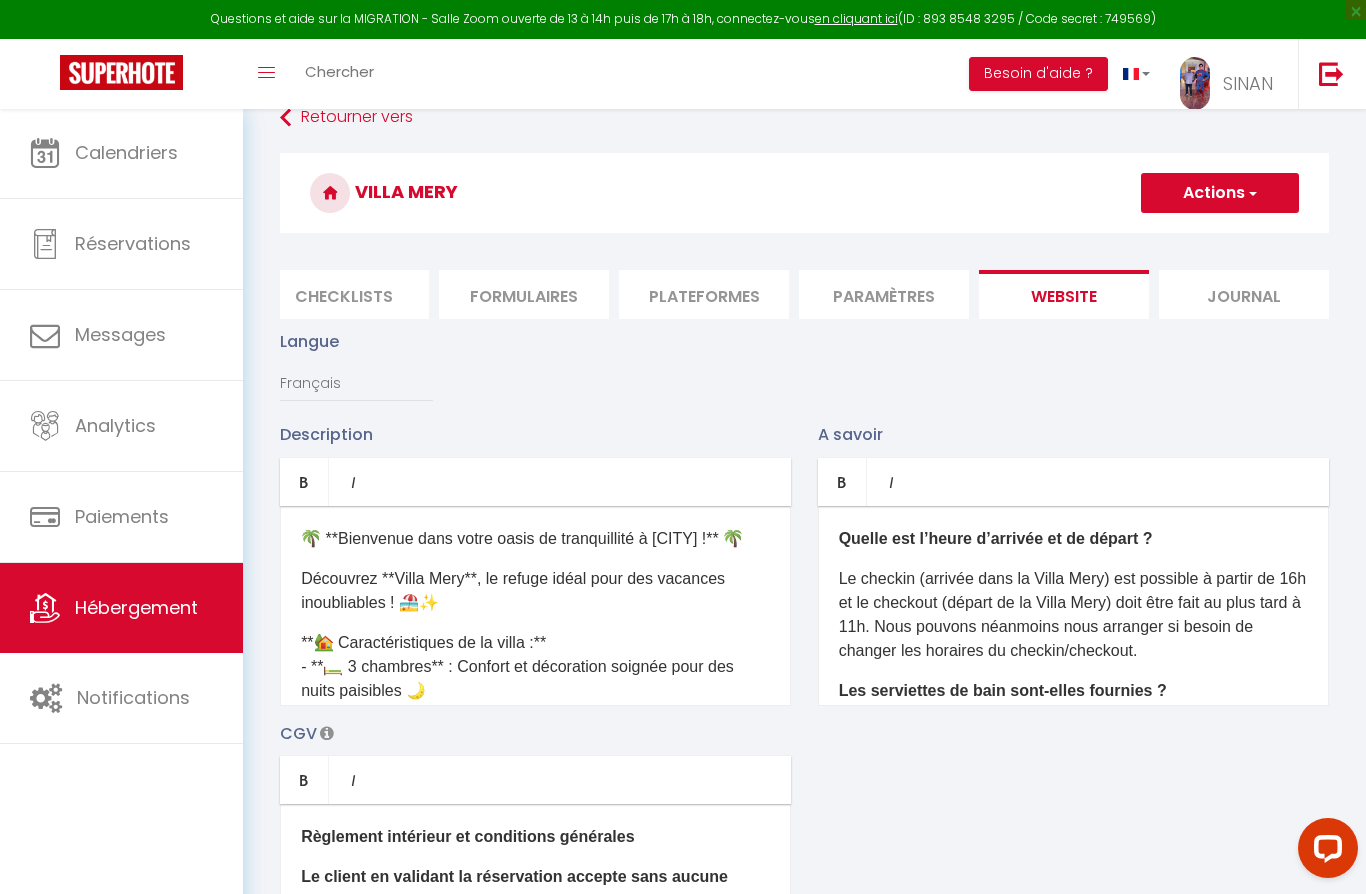 scroll, scrollTop: 41, scrollLeft: 0, axis: vertical 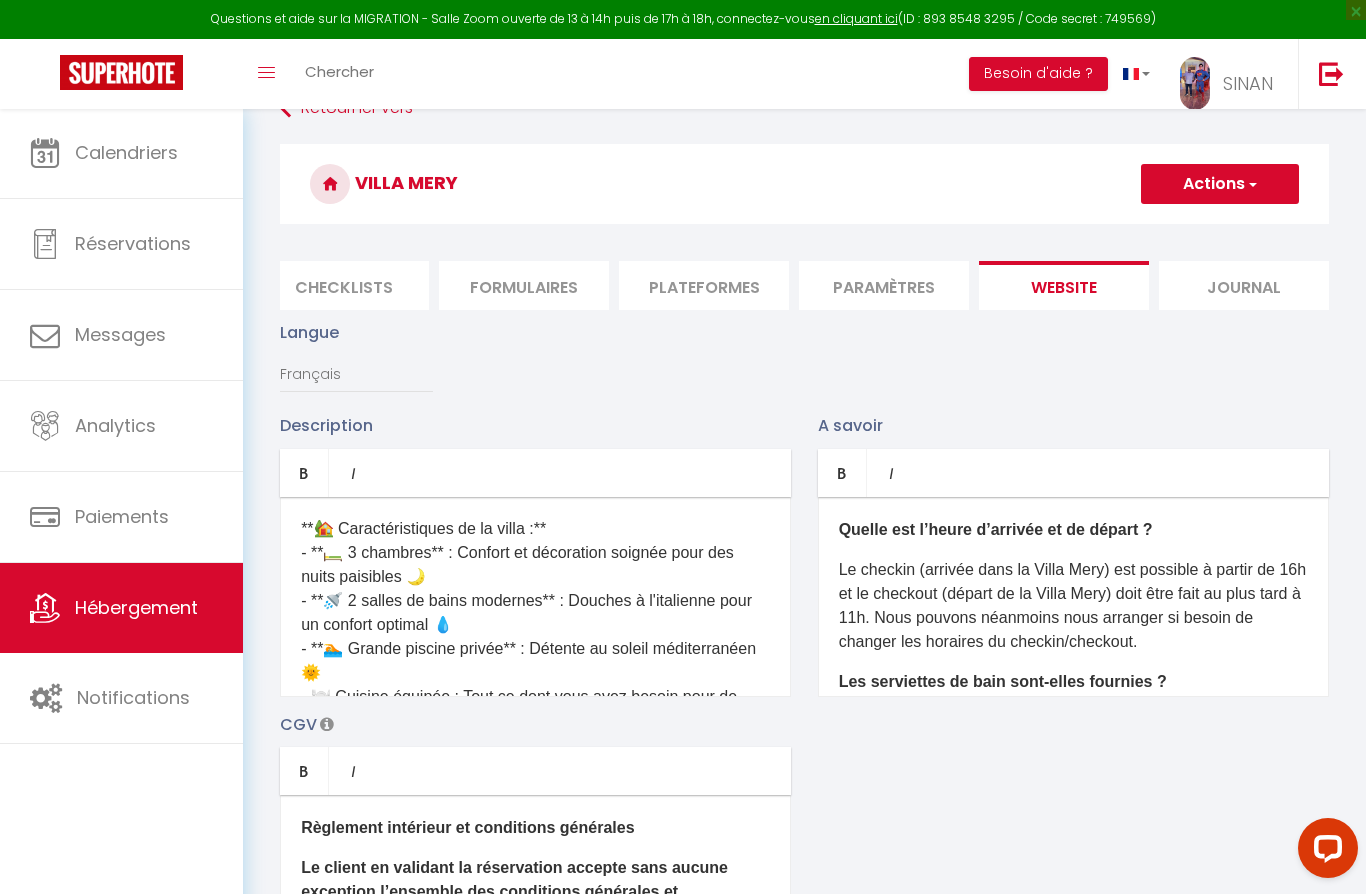 click on "**🏡 Caractéristiques de la villa :** - **🛏️ 3 chambres** : Confort et décoration soignée pour des nuits paisibles 🌙 - **🚿 2 salles de bains modernes** : Douches à l'italienne pour un confort optimal 💧 - **🏊 Grande piscine privée** : Détente au soleil méditerranéen 🌞 - **🍽️ Cuisine équipée** : Tout ce dont vous avez besoin pour de délicieux repas 🍝 - **🛋️ Salon confortable** : Télévision à écran plat, canapés moelleux et PlayStation 5 🎮 - **🌞 Terrasse et jardin** : Repas en plein air et détente dans un jardin paisible 🌳 - **🌐 Wi-Fi gratuit** : Restez connecté avec notre connexion haut débit 📶" at bounding box center (535, 697) 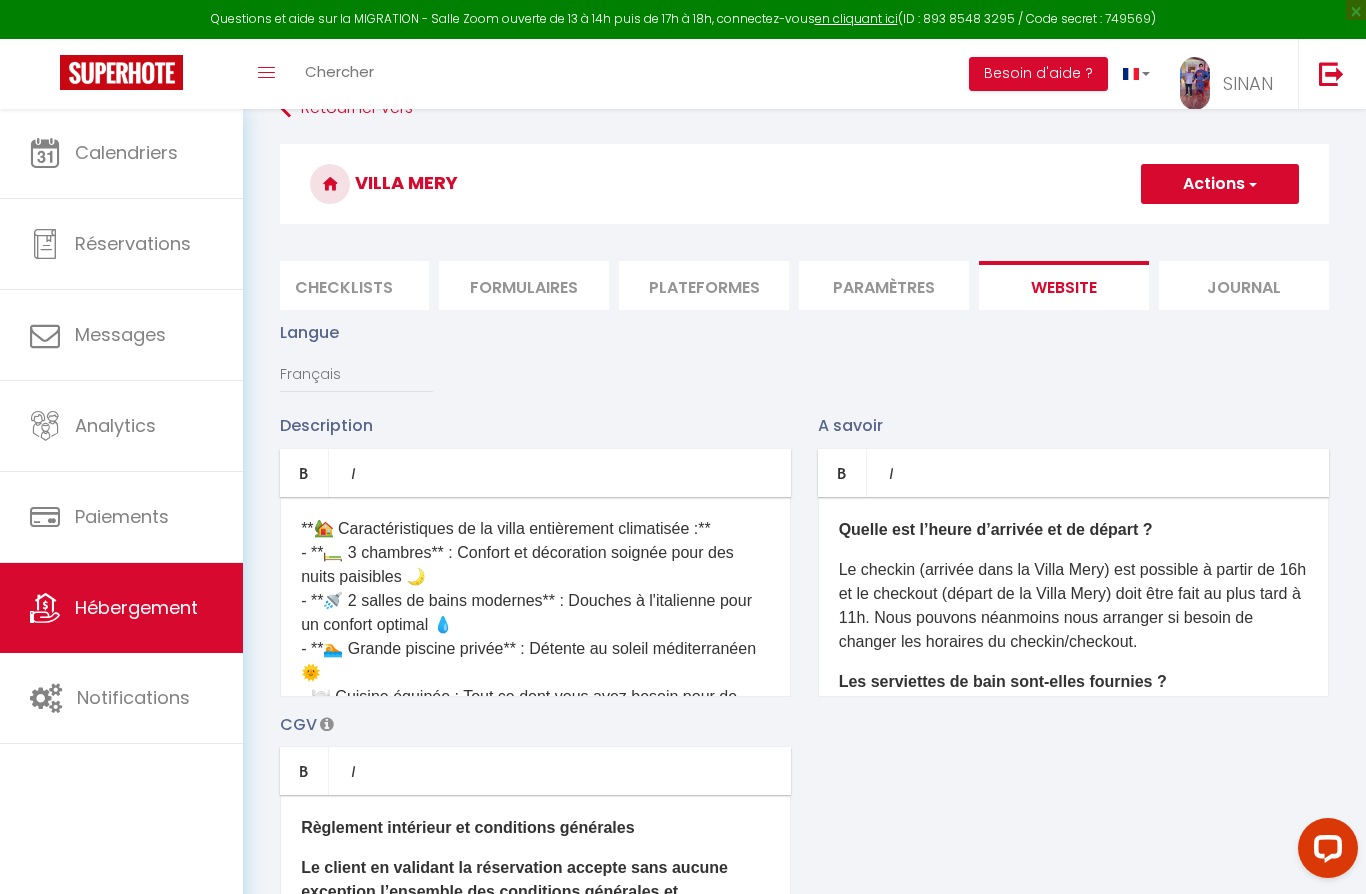 click on "Questions et aide sur la MIGRATION - Salle Zoom ouverte de 13 à 14h puis de 17h à 18h, connectez-vous  en cliquant ici  (ID : [ZOOM_ID] / Code secret : [ZOOM_CODE])   ×     Toggle navigation       Toggle Search     Toggle menubar     Chercher   BUTTON
Besoin d'aide ?
SINAN   Paramètres        Équipe     Résultat de la recherche   Aucun résultat     Calendriers     Réservations     Messages     Analytics      Paiements     Hébergement     Notifications                 Résultat de la recherche   Id   Appart   Voyageur    Checkin   Checkout   Nuits   Pers.   Plateforme   Statut     Résultat de la recherche   Aucun résultat               Retourner vers    Villa Mery
Actions
Enregistrer
Info
Contrat
Facture
Services" at bounding box center [683, 406] 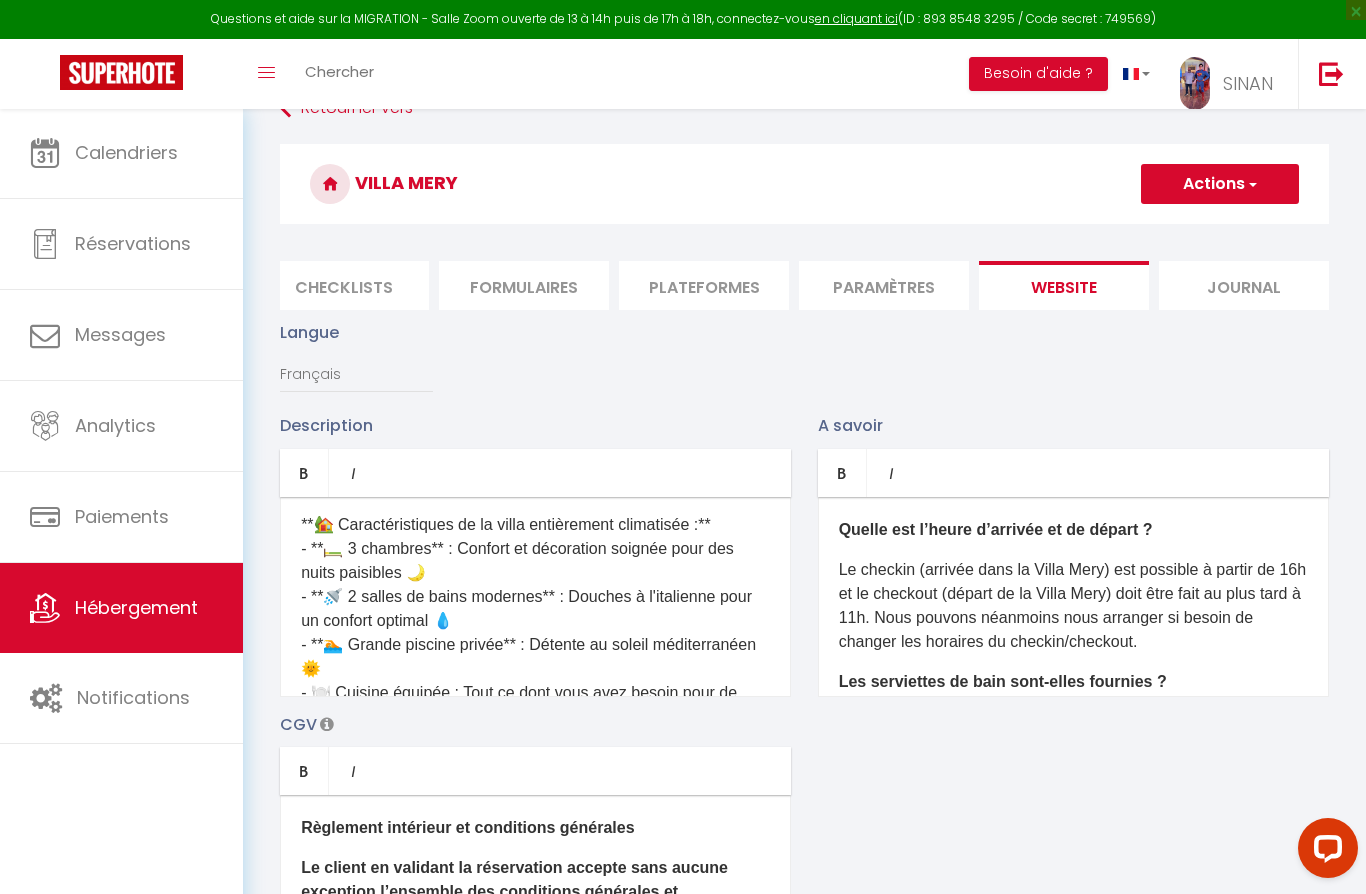 scroll, scrollTop: 108, scrollLeft: 0, axis: vertical 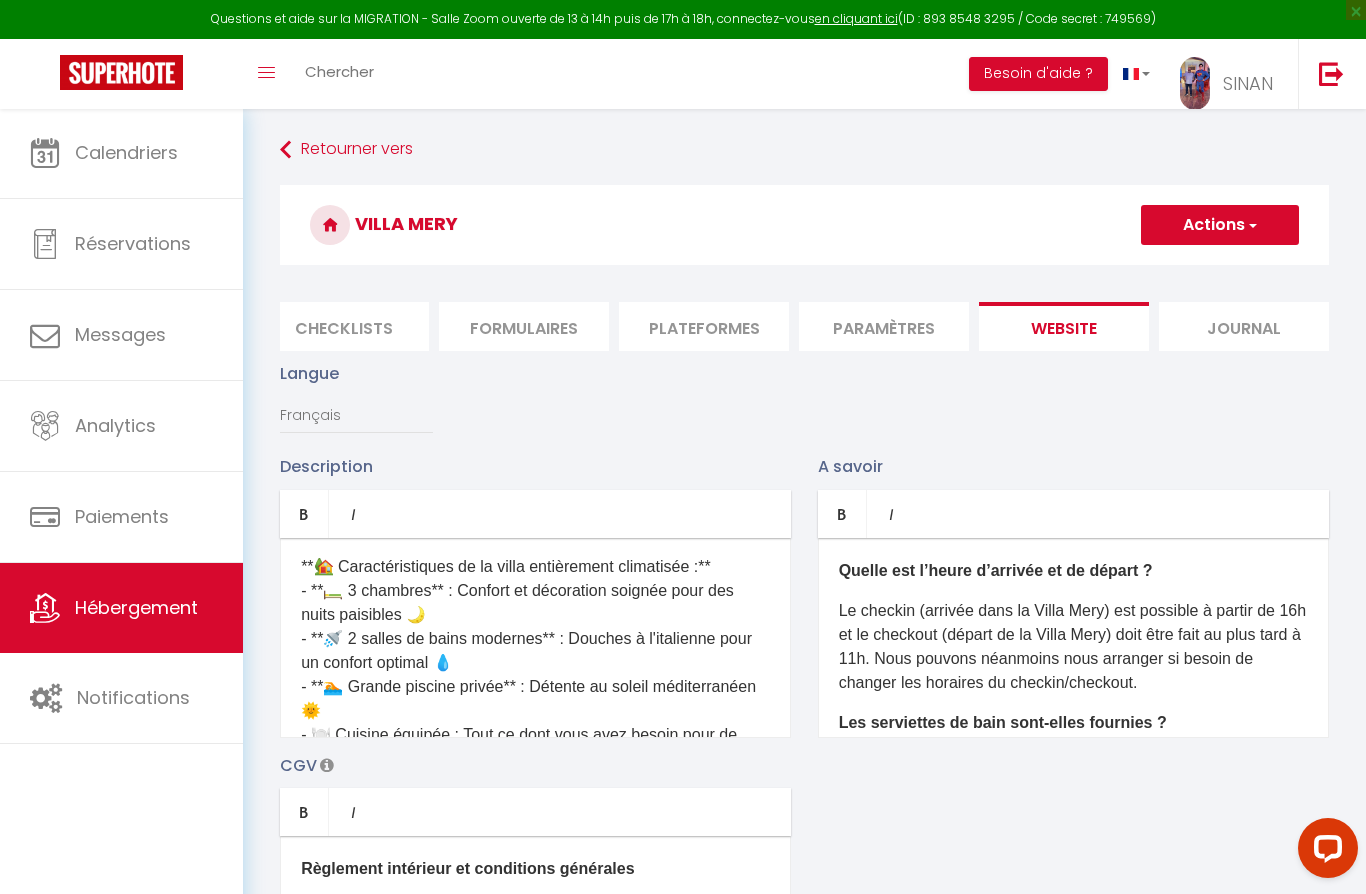 click on "Actions" at bounding box center [1220, 225] 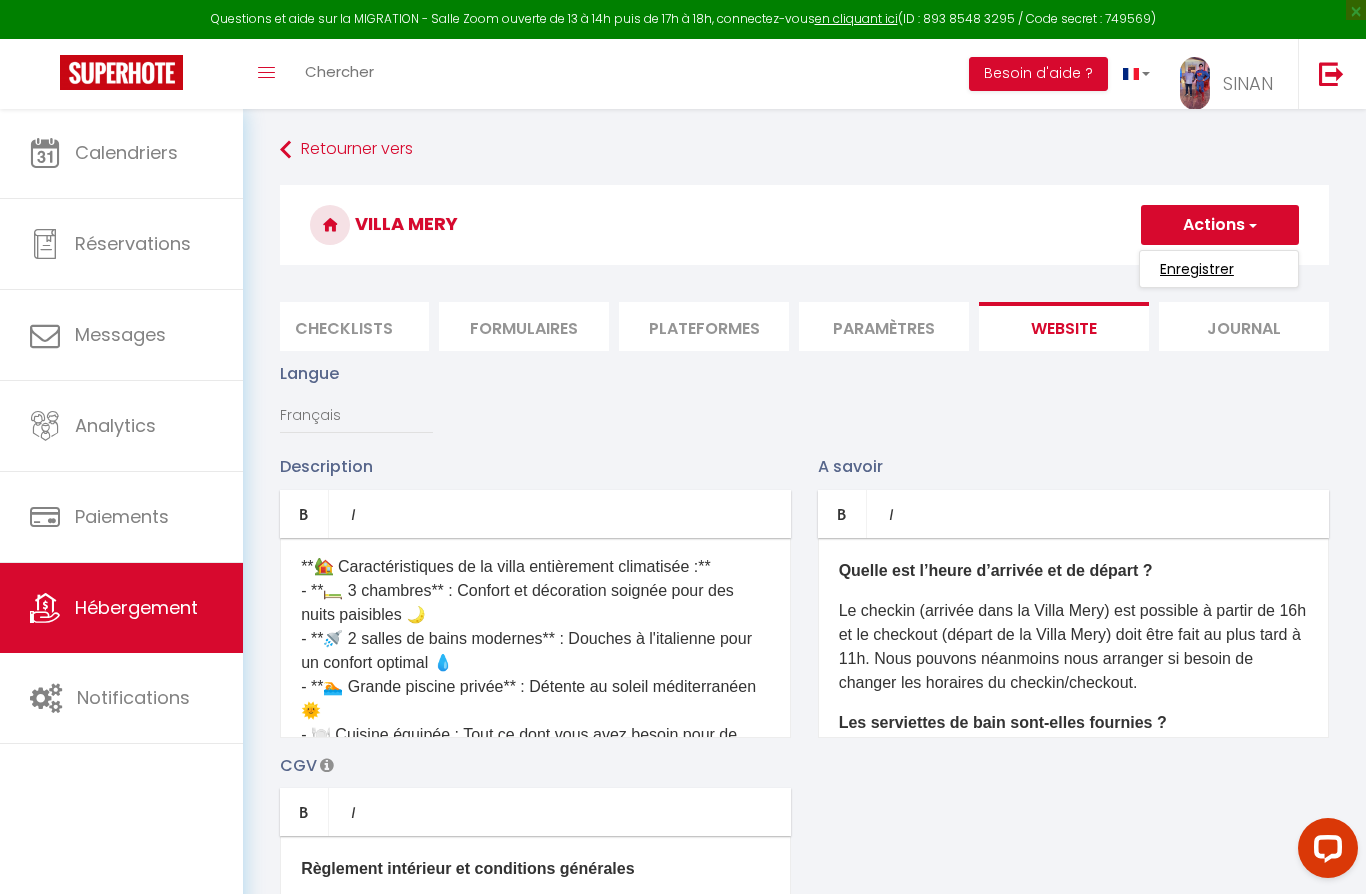 click on "Enregistrer" at bounding box center (1197, 269) 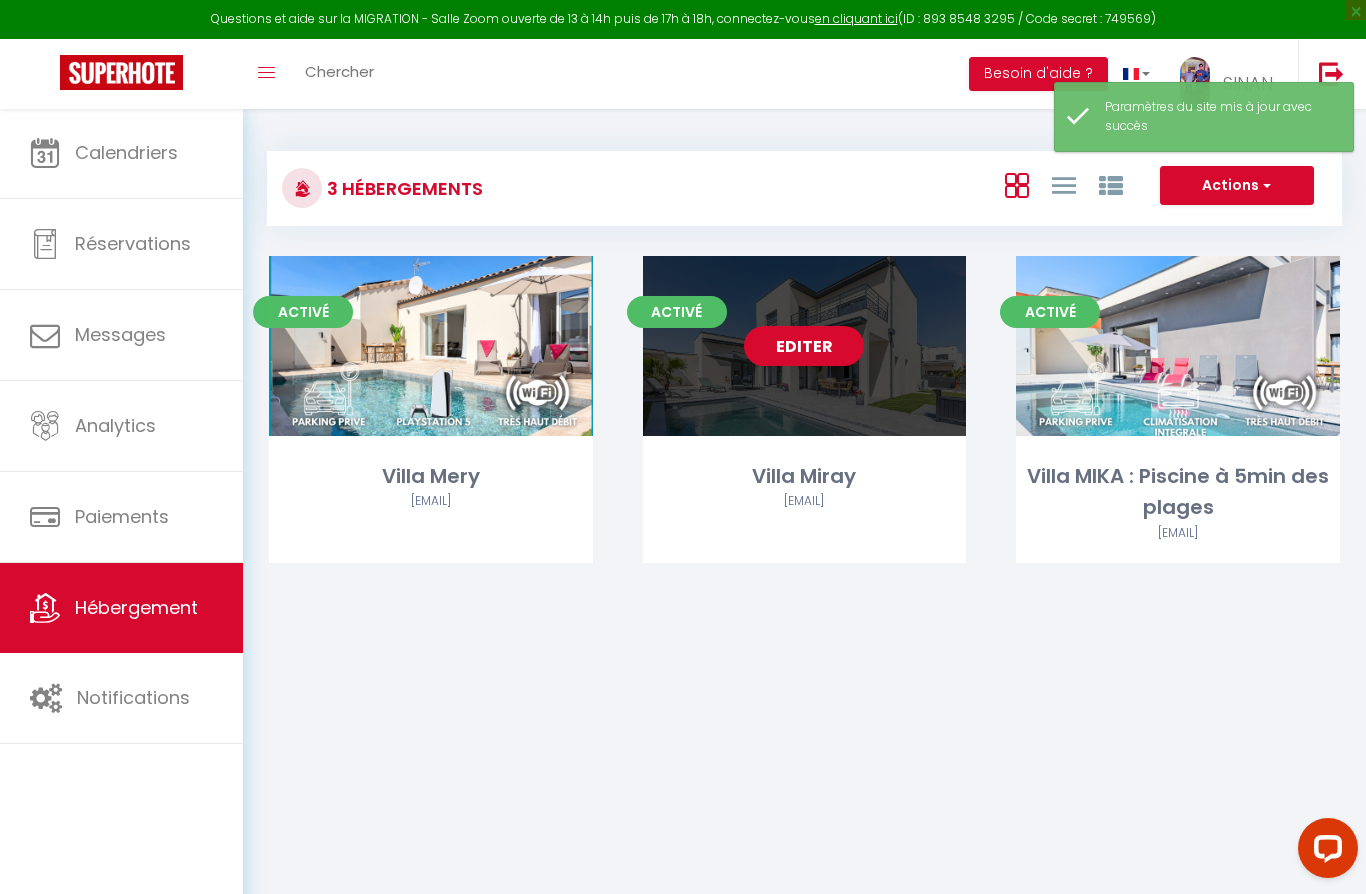 click on "Editer" at bounding box center (804, 346) 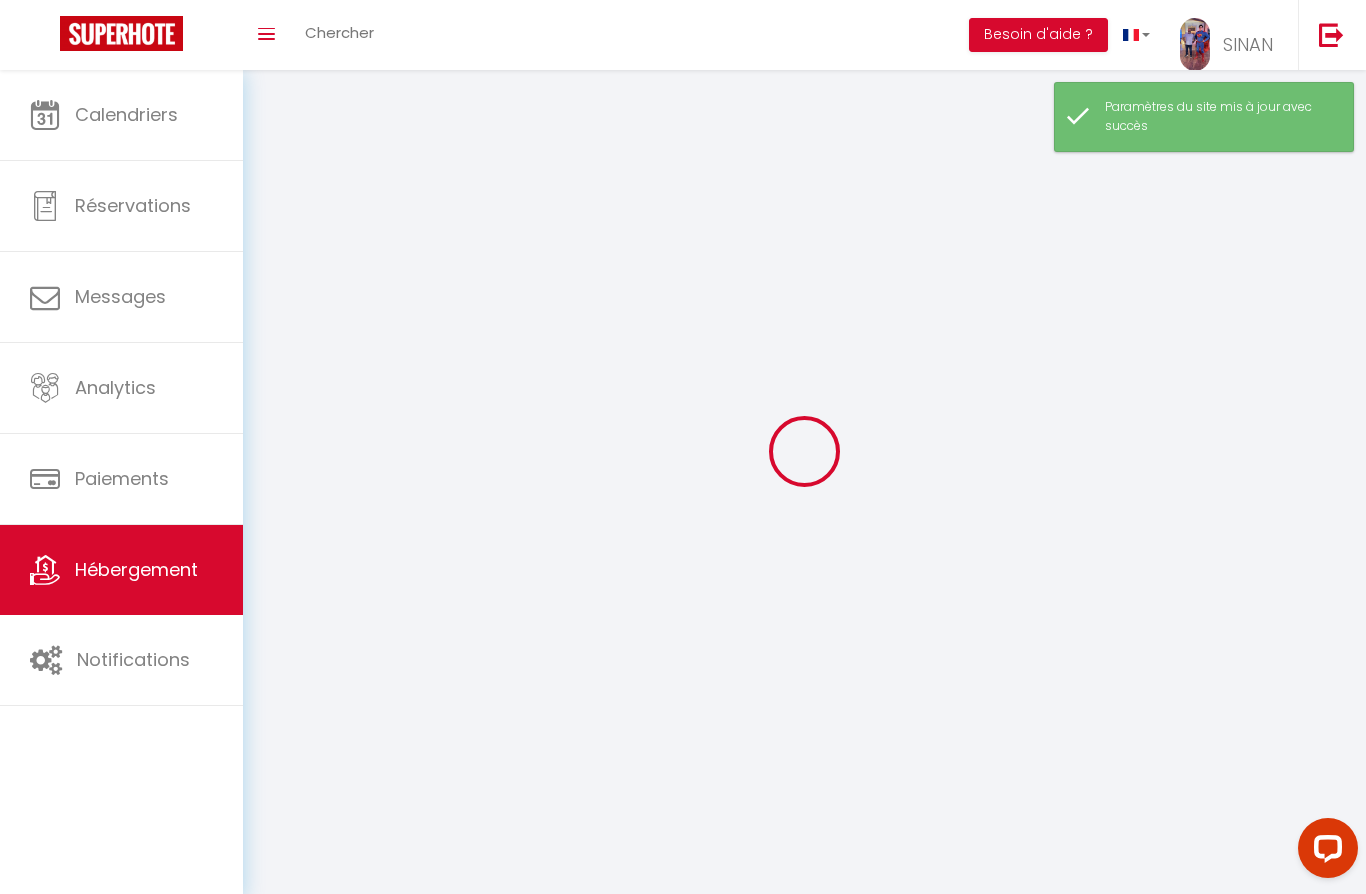 select 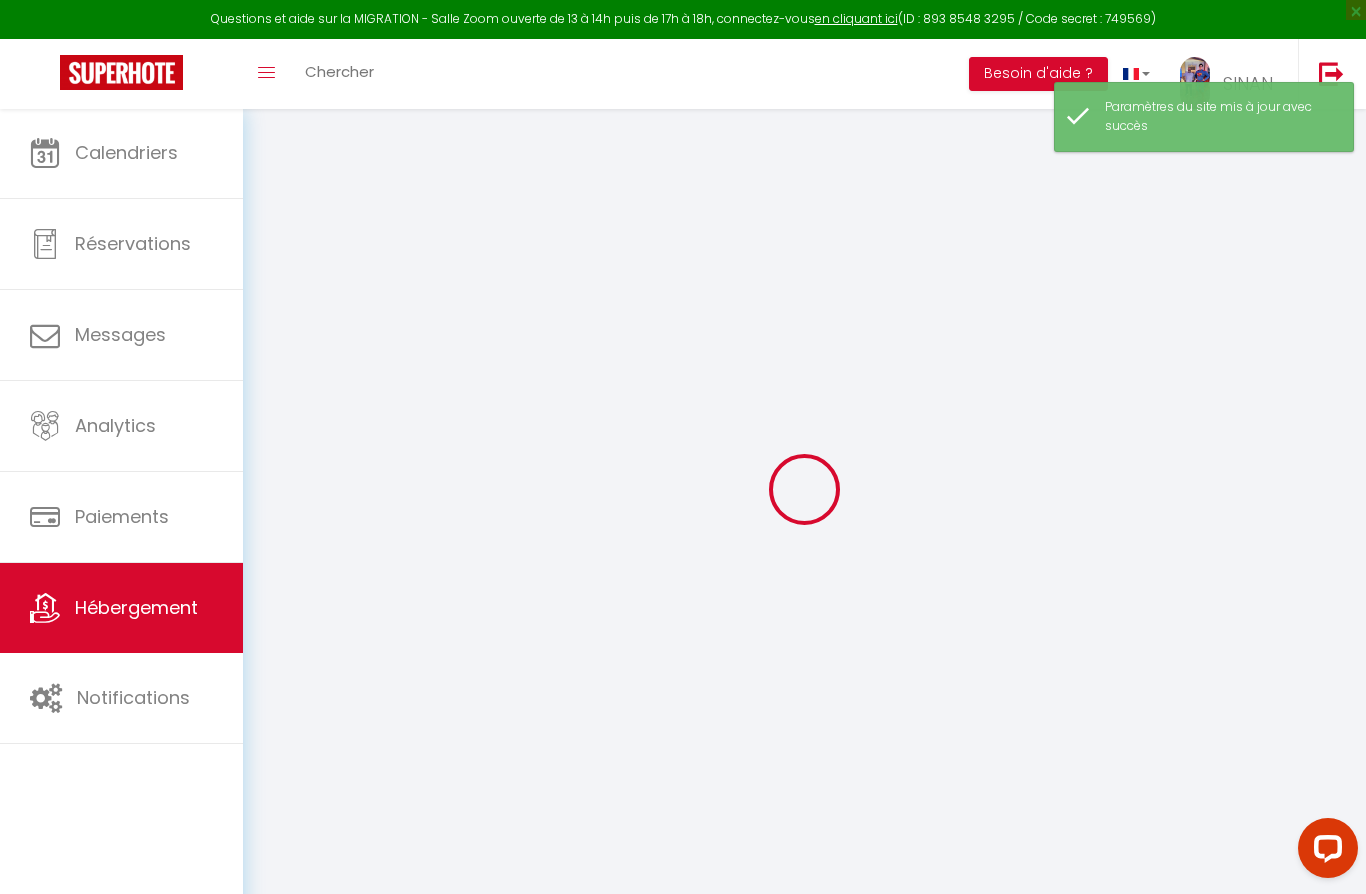 select 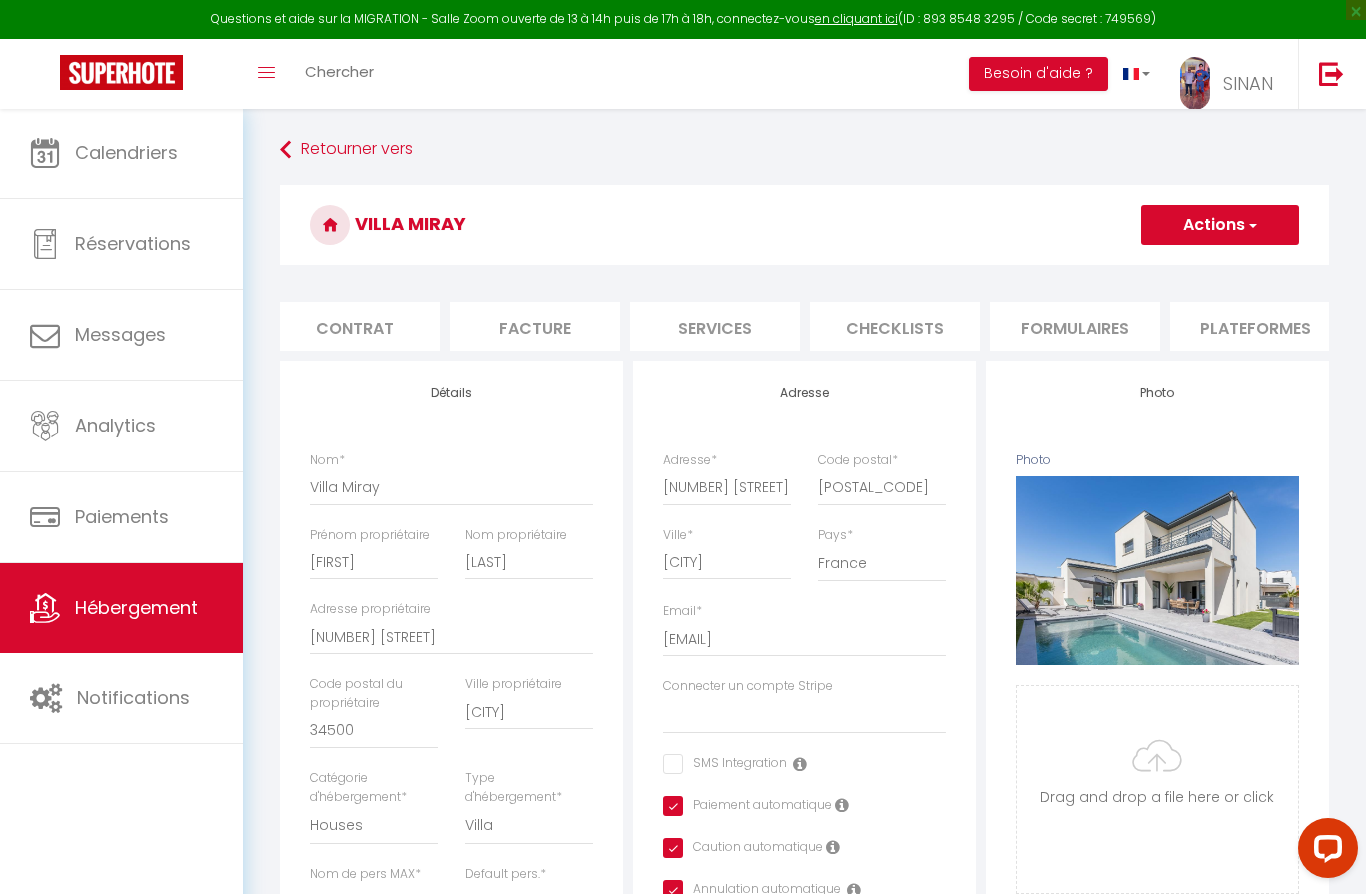 scroll, scrollTop: 0, scrollLeft: 199, axis: horizontal 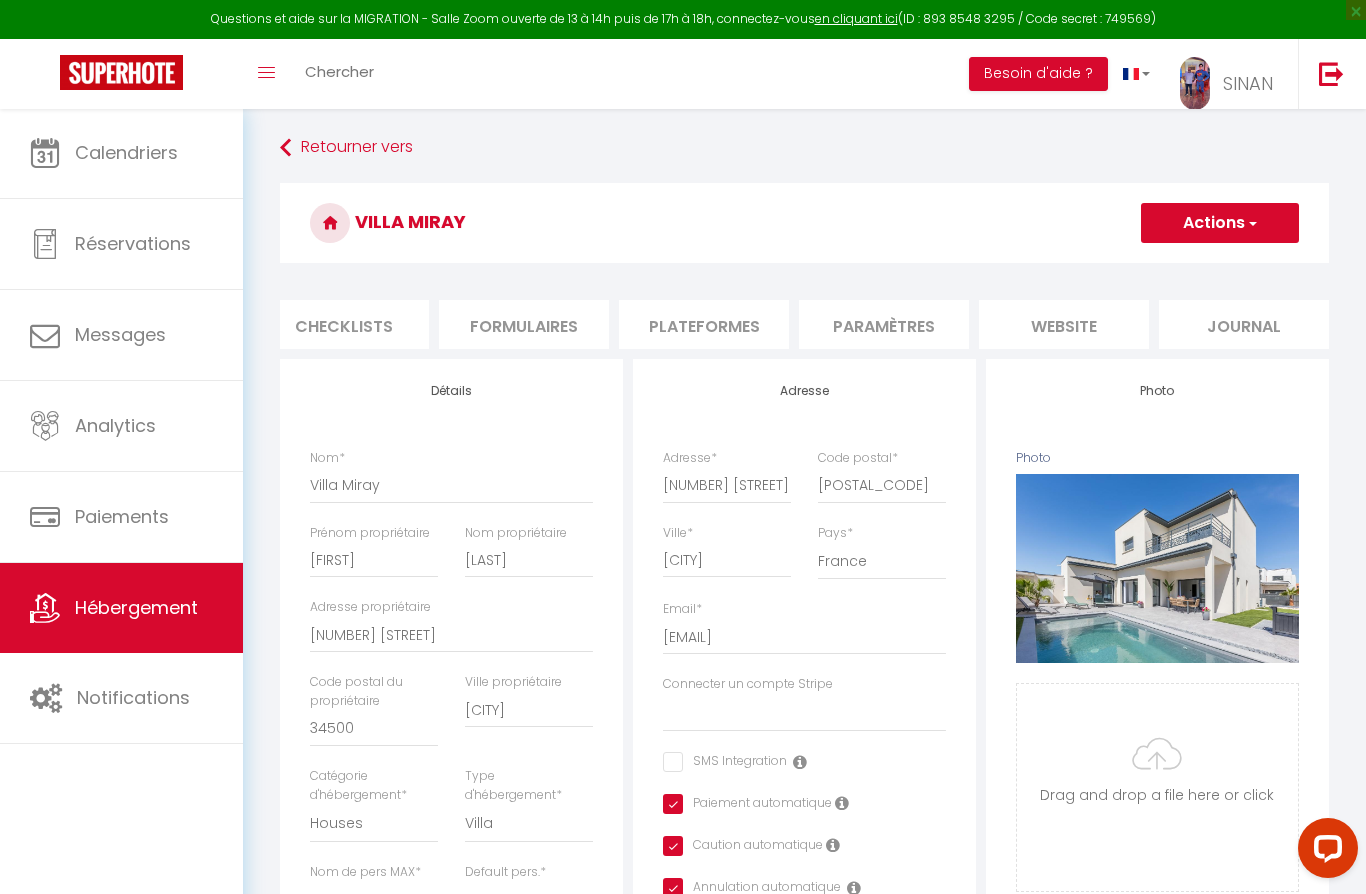 click on "website" at bounding box center [1064, 324] 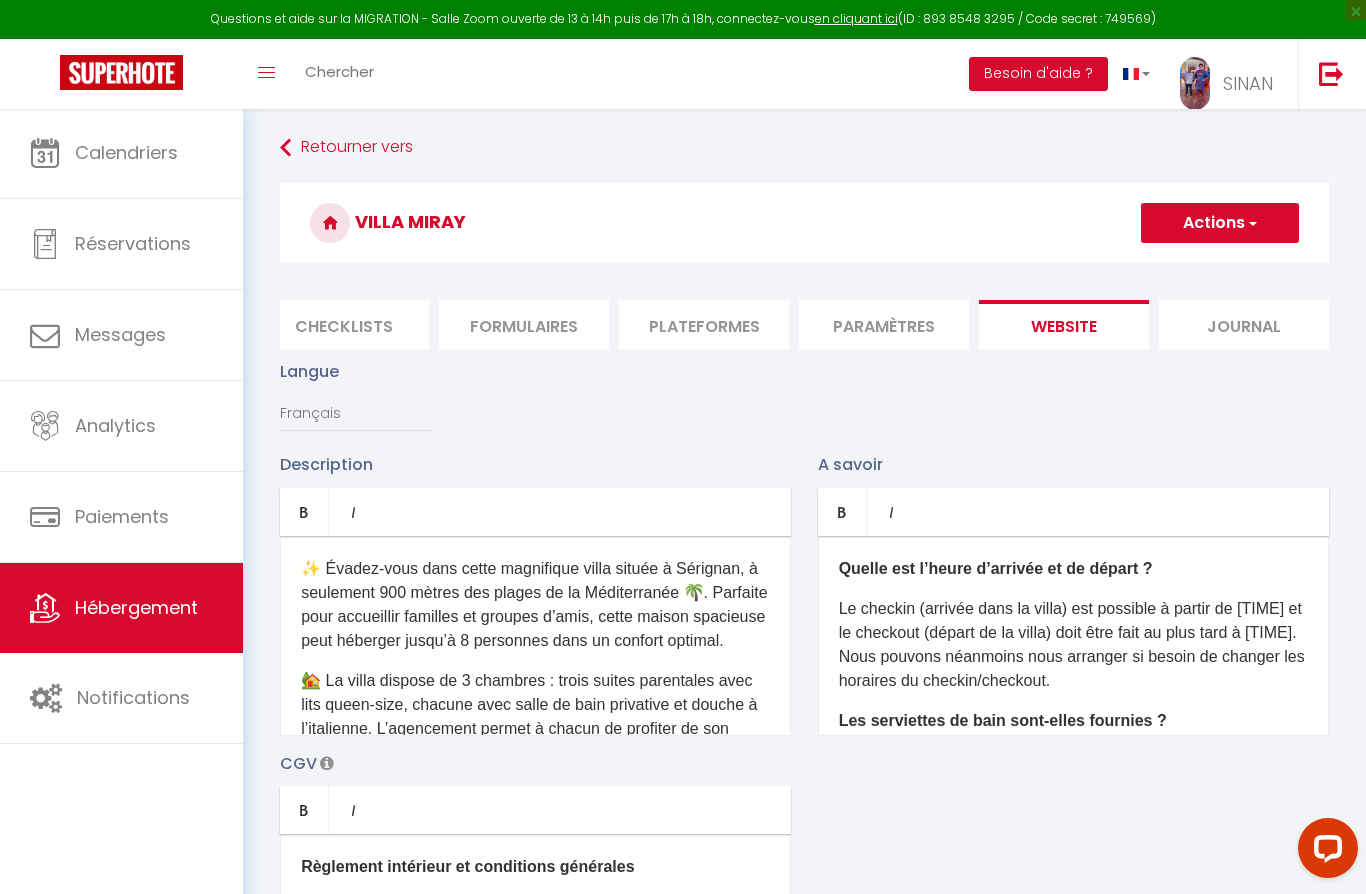 scroll, scrollTop: 0, scrollLeft: 0, axis: both 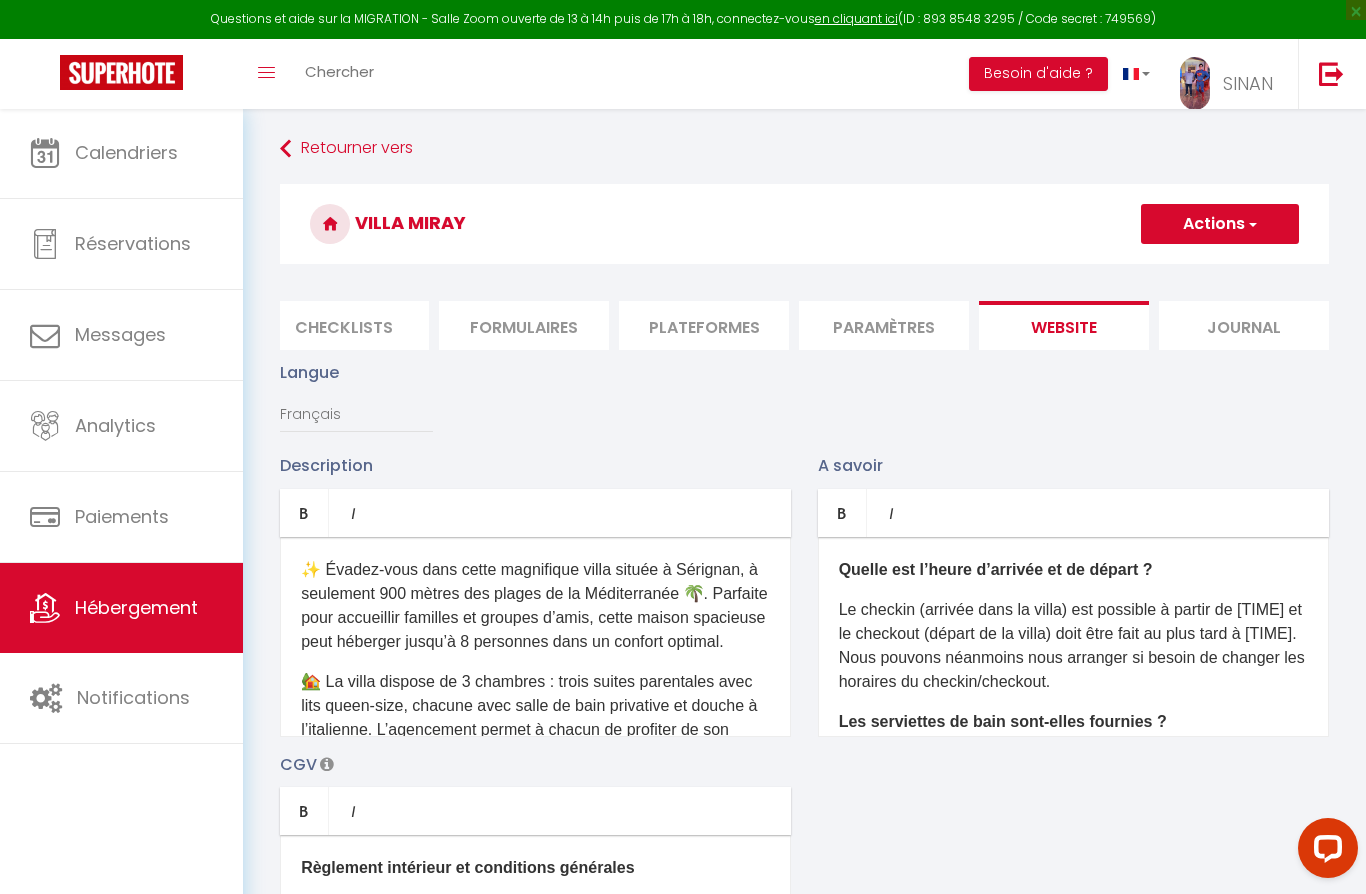 click on "✨ Évadez-vous dans cette magnifique villa située à Sérignan, à seulement 900 mètres des plages de la Méditerranée 🌴. Parfaite pour accueillir familles et groupes d’amis, cette maison spacieuse peut héberger jusqu’à 8 personnes dans un confort optimal." at bounding box center (535, 606) 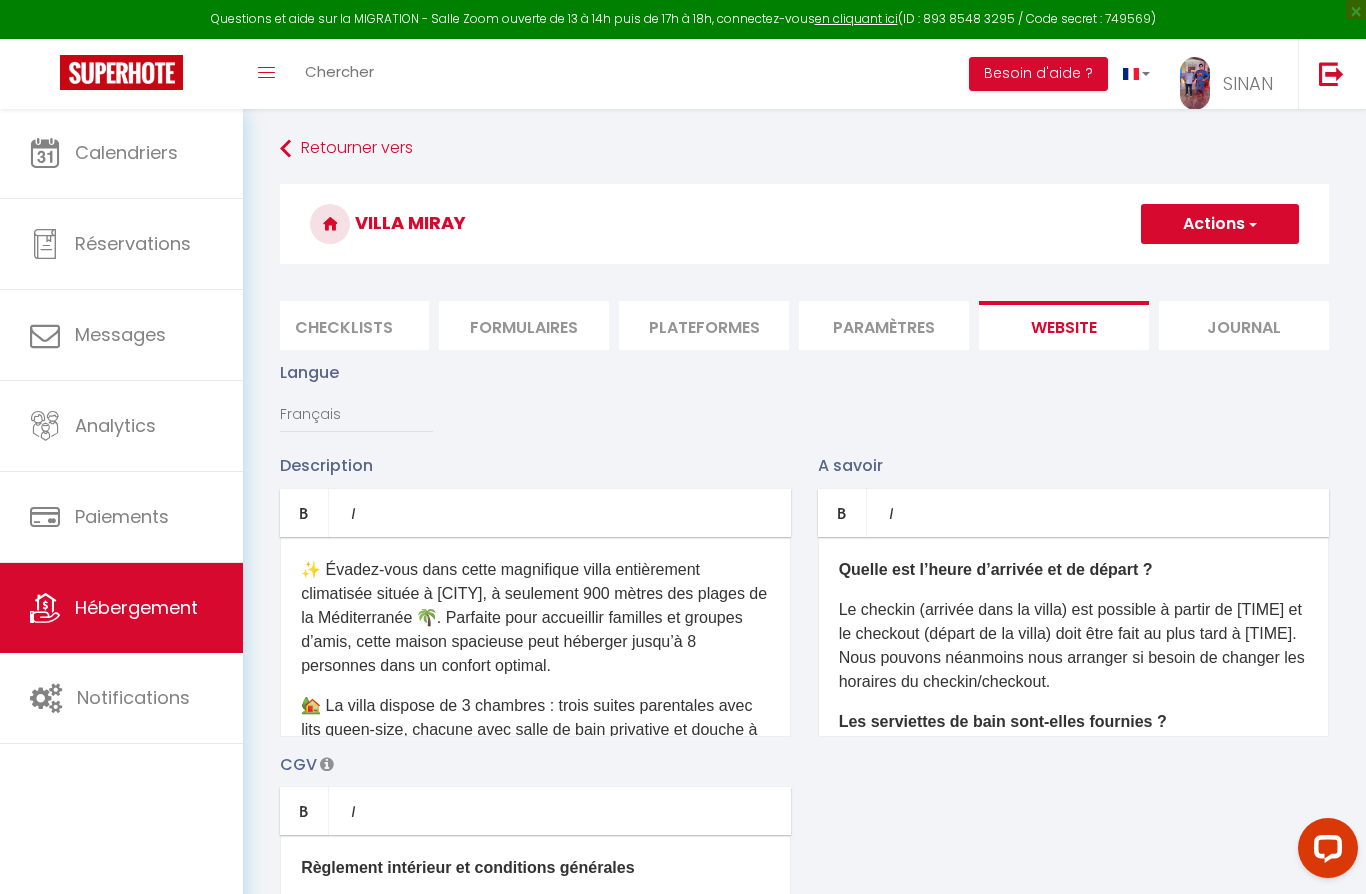 click on "Actions" at bounding box center [1220, 224] 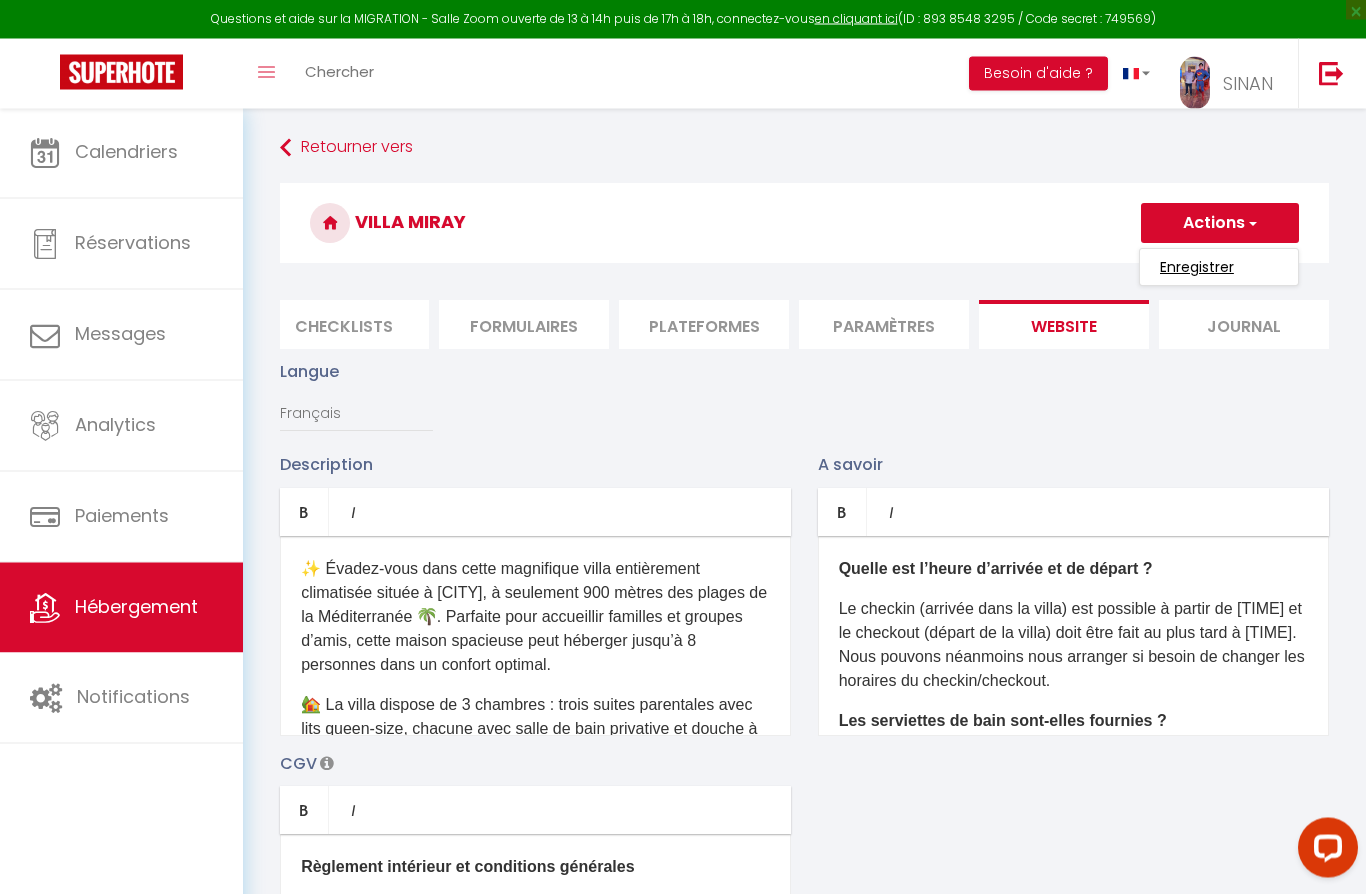 click on "Enregistrer" at bounding box center (1197, 268) 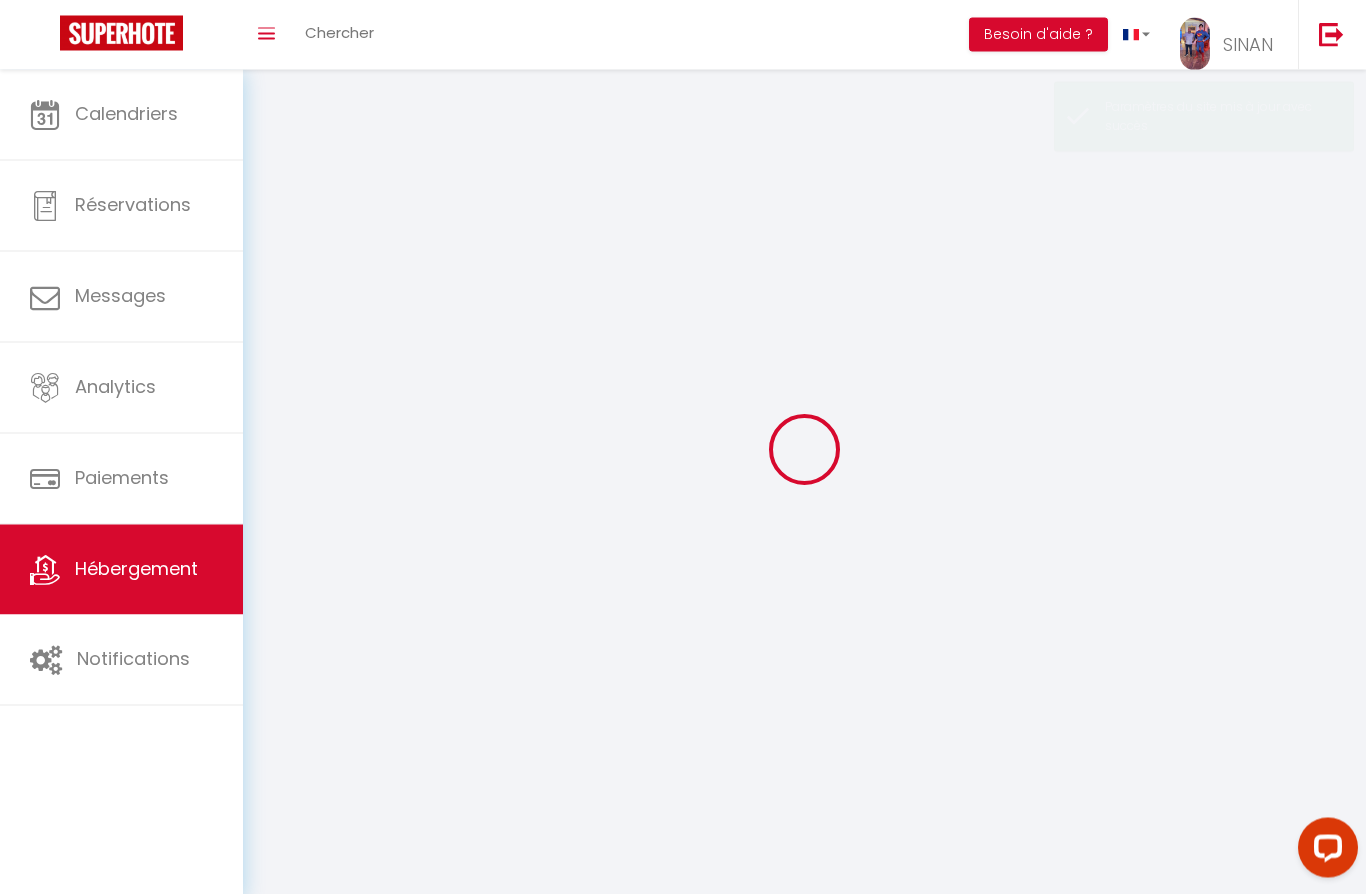 scroll, scrollTop: 2, scrollLeft: 0, axis: vertical 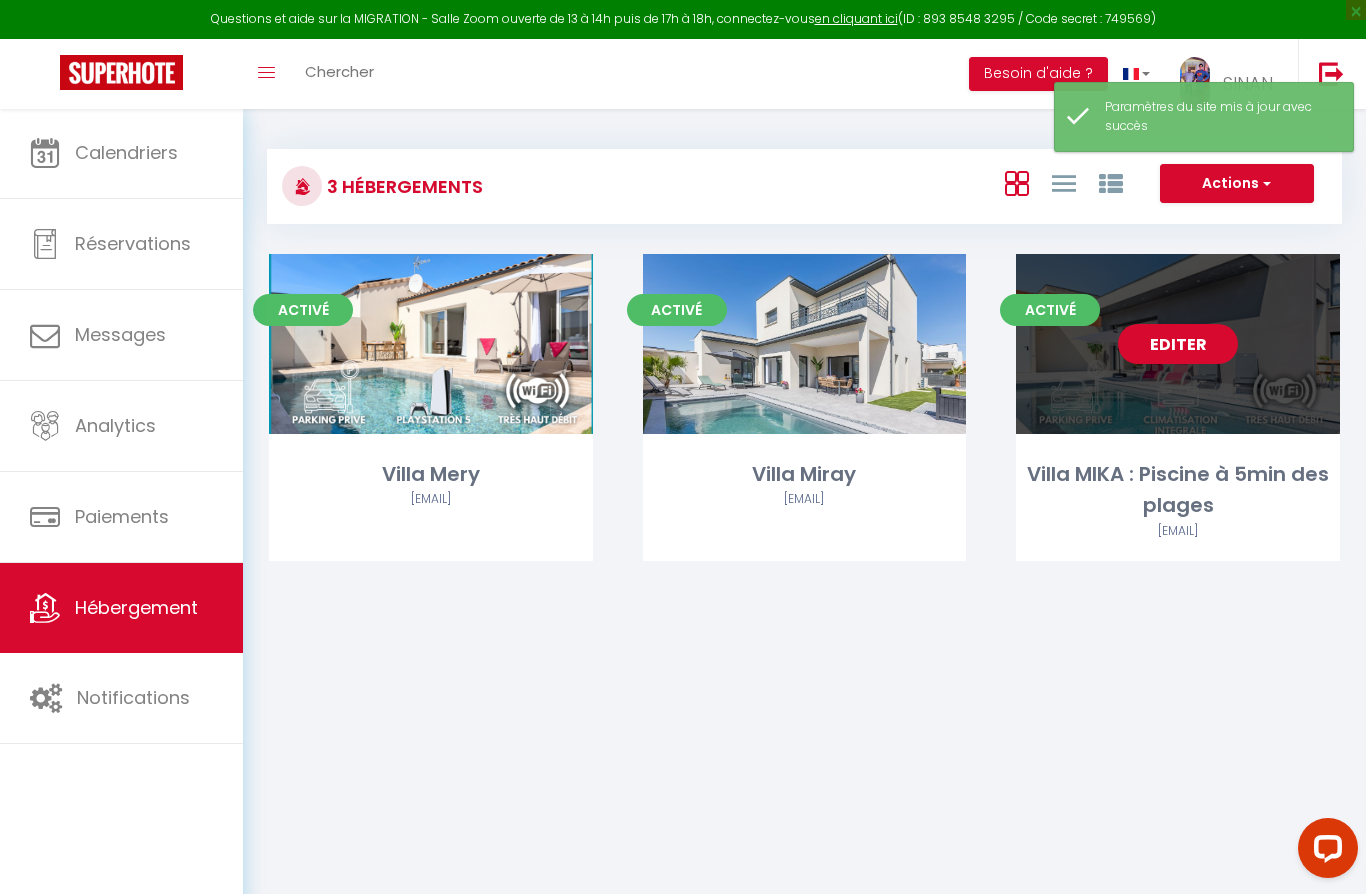 click on "Editer" at bounding box center [1178, 344] 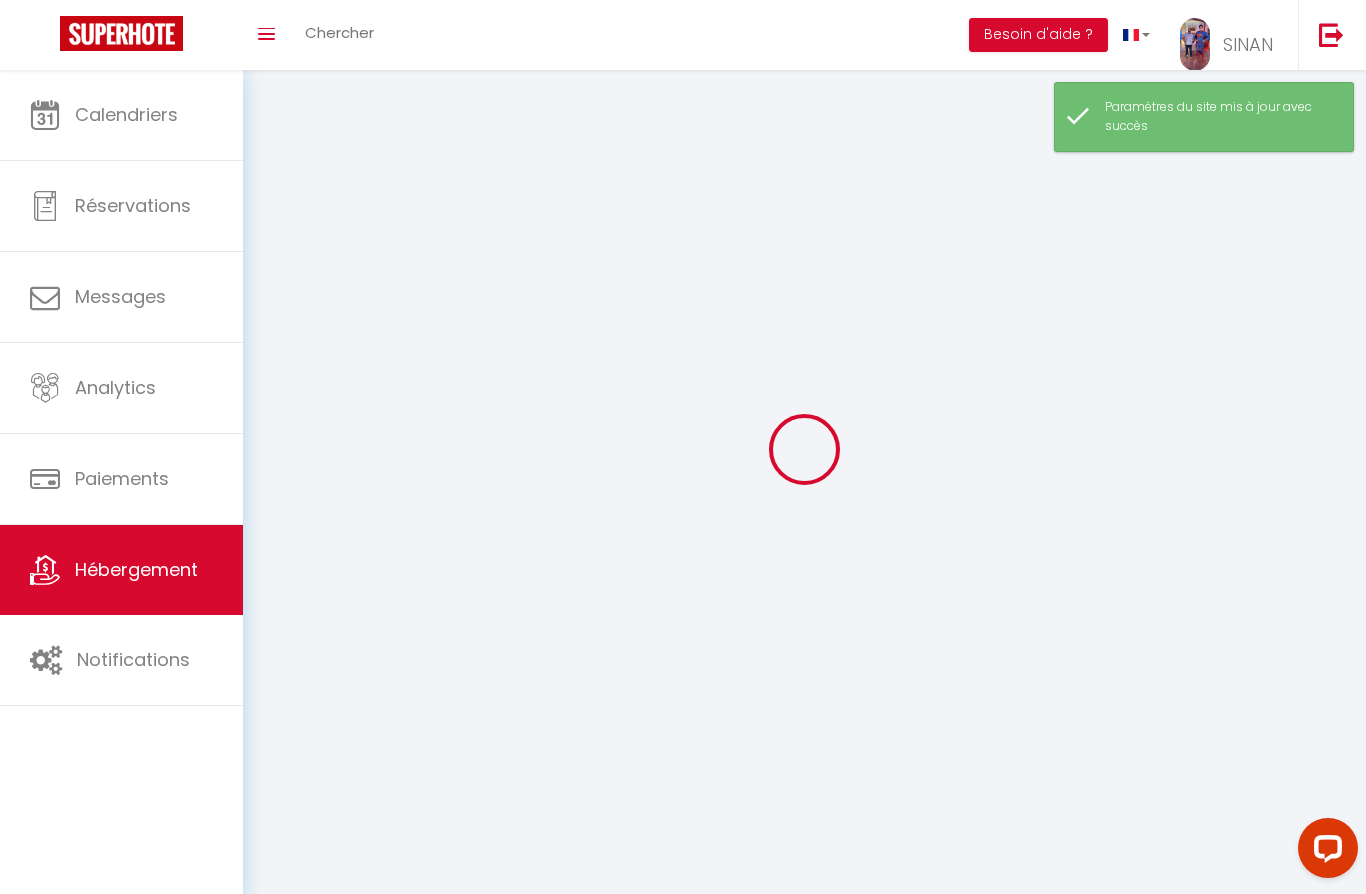 select 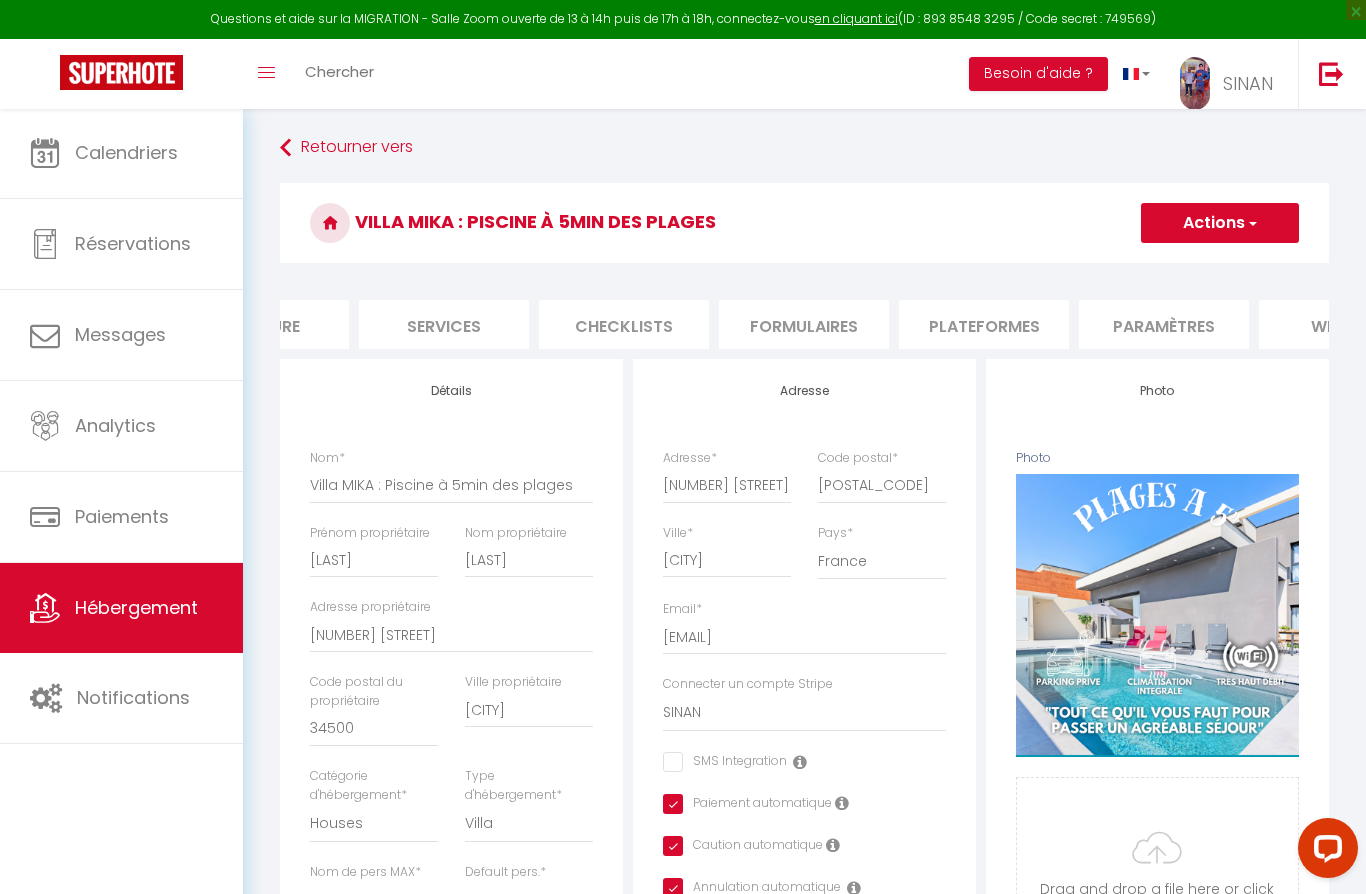 scroll, scrollTop: 0, scrollLeft: 482, axis: horizontal 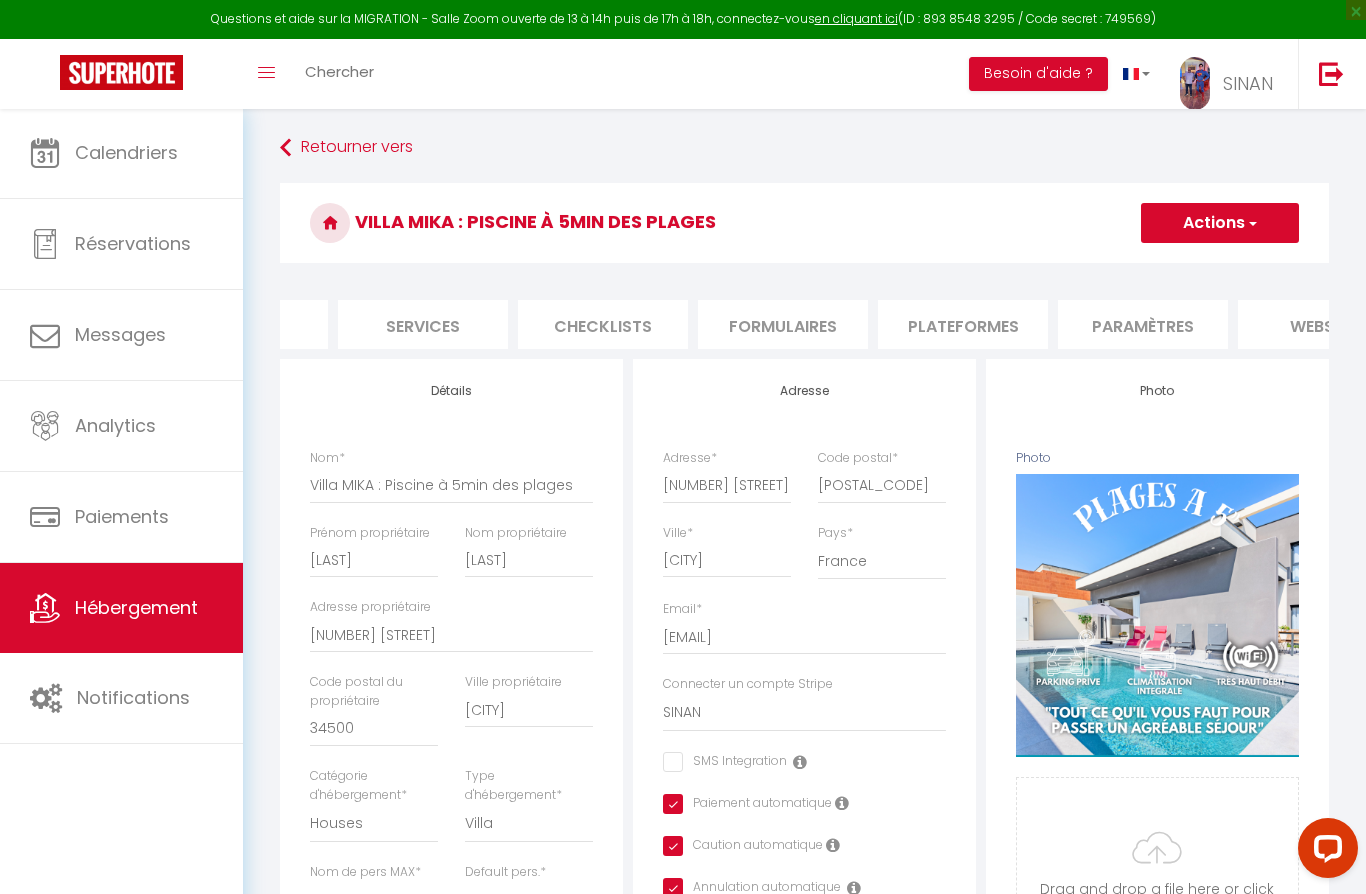 click on "Plateformes" at bounding box center (963, 324) 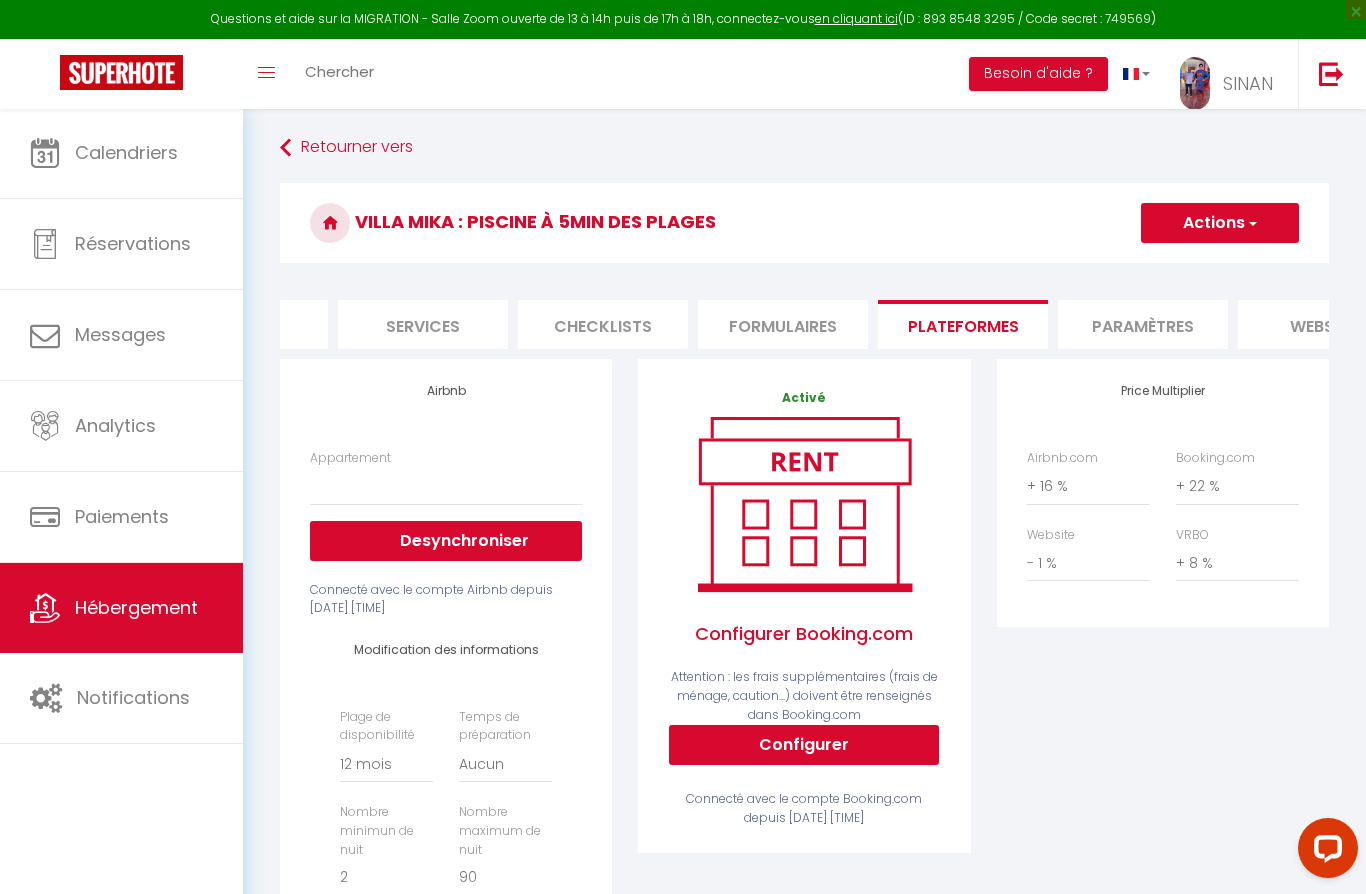 click on "website" at bounding box center (1323, 324) 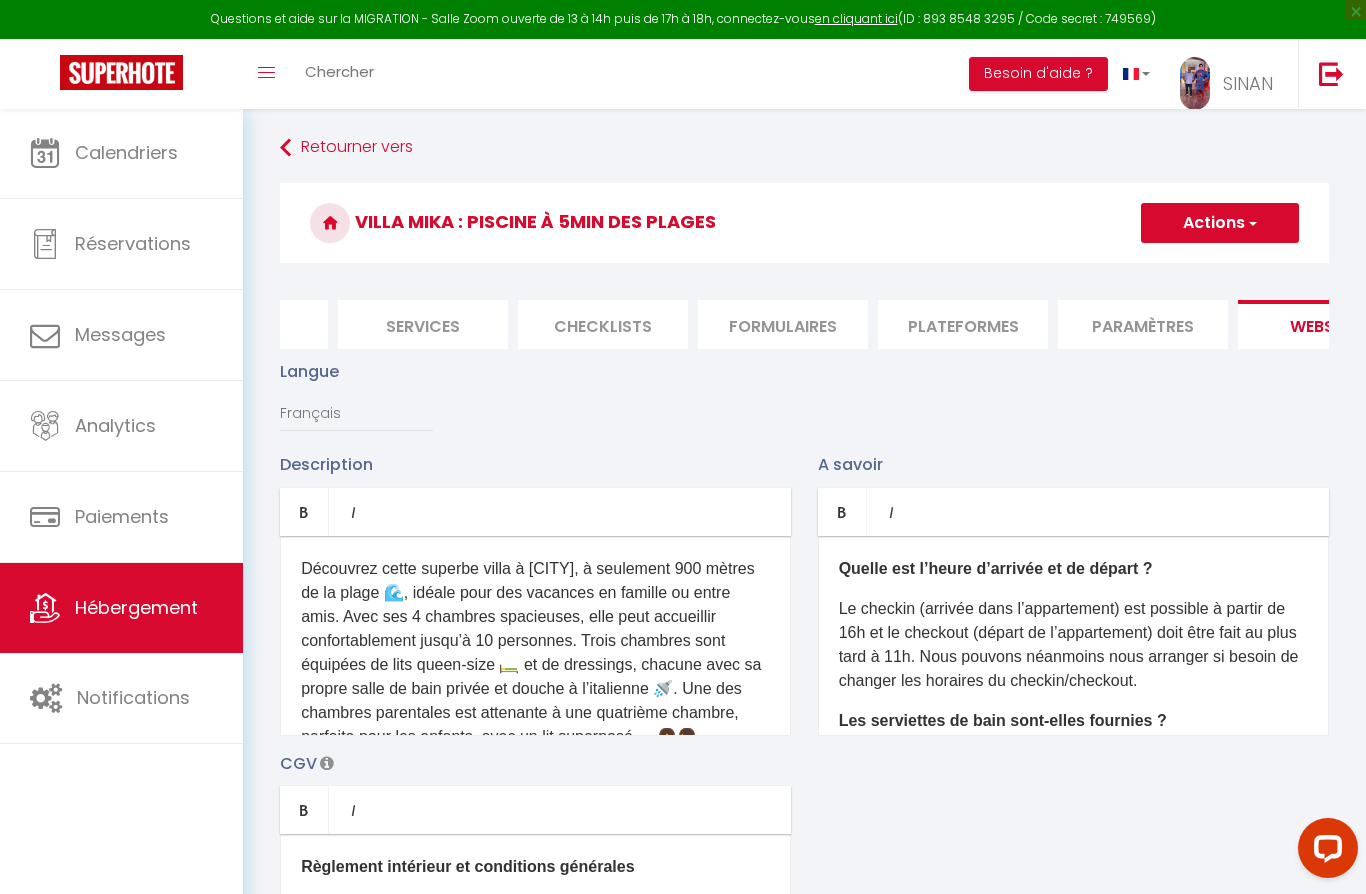 click on "Découvrez cette superbe villa à [CITY], à seulement 900 mètres de la plage 🌊, idéale pour des vacances en famille ou entre amis. Avec ses 4 chambres spacieuses, elle peut accueillir confortablement jusqu’à 10 personnes. Trois chambres sont équipées de lits queen-size 🛏️ et de dressings, chacune avec sa propre salle de bain privée et douche à l’italienne 🚿. Une des chambres parentales est attenante à une quatrième chambre, parfaite pour les enfants, avec un lit superposé 🛏️👧👦." at bounding box center (535, 653) 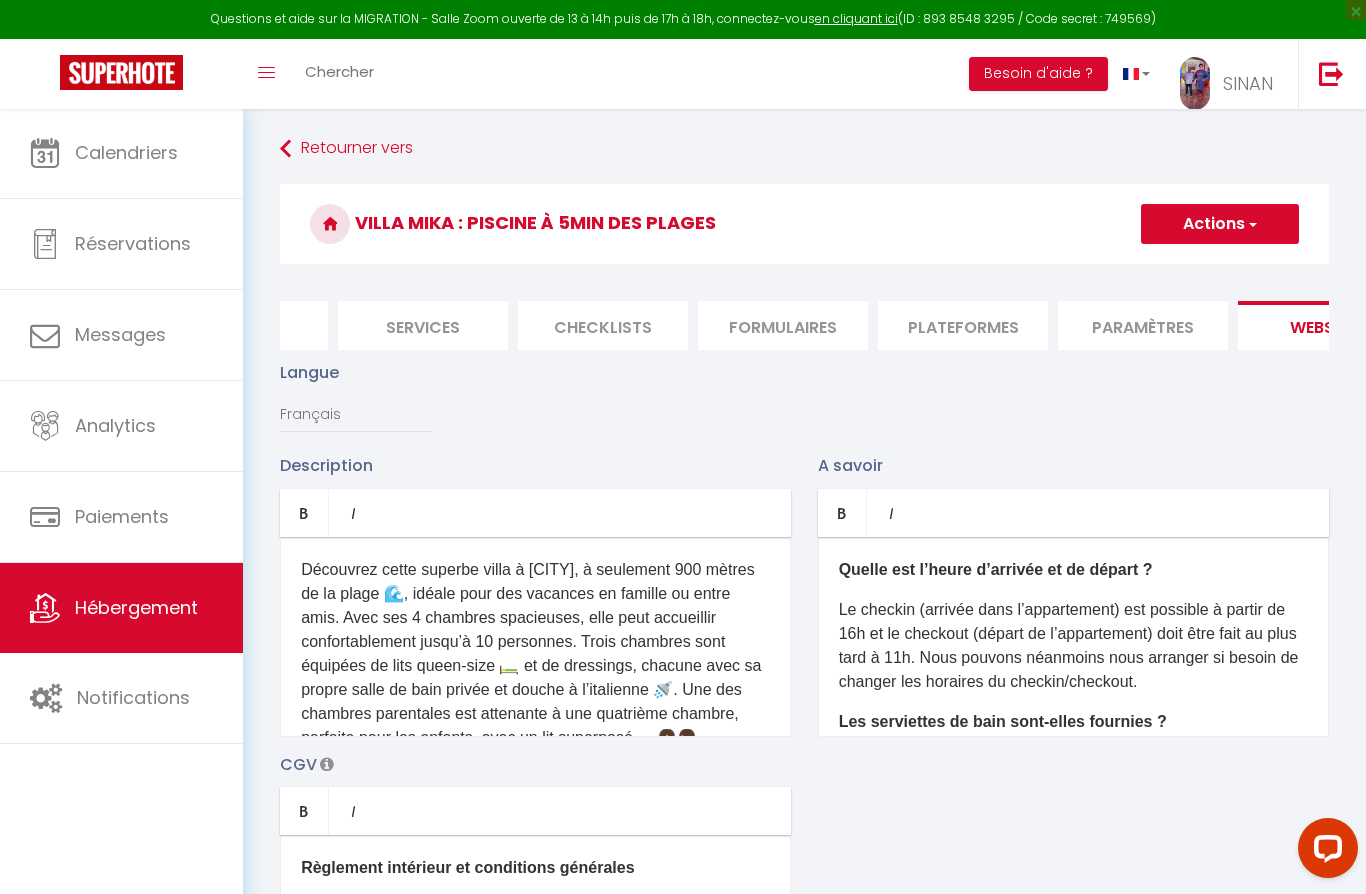 scroll, scrollTop: 0, scrollLeft: 0, axis: both 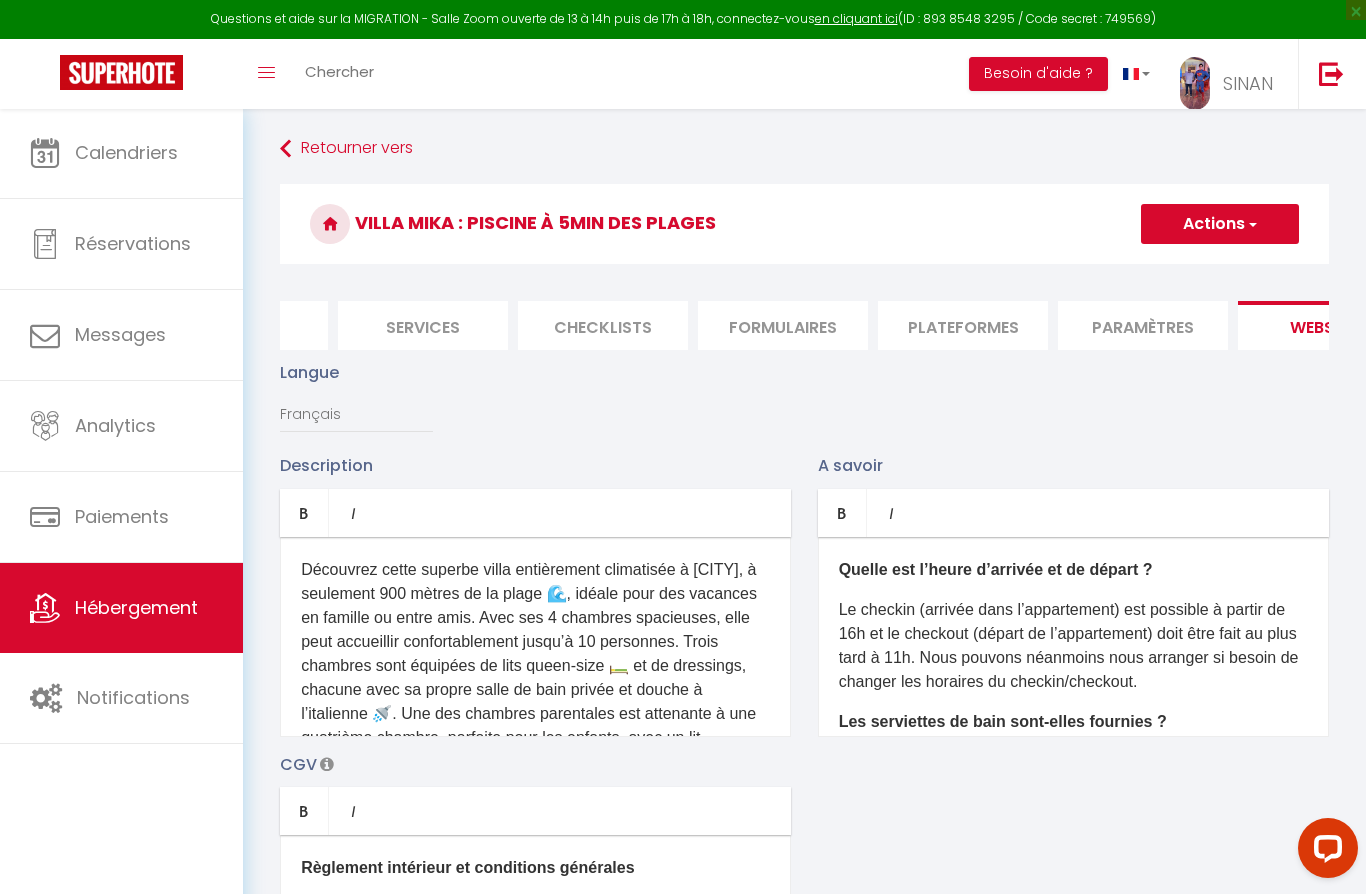 click on "Actions" at bounding box center (1220, 224) 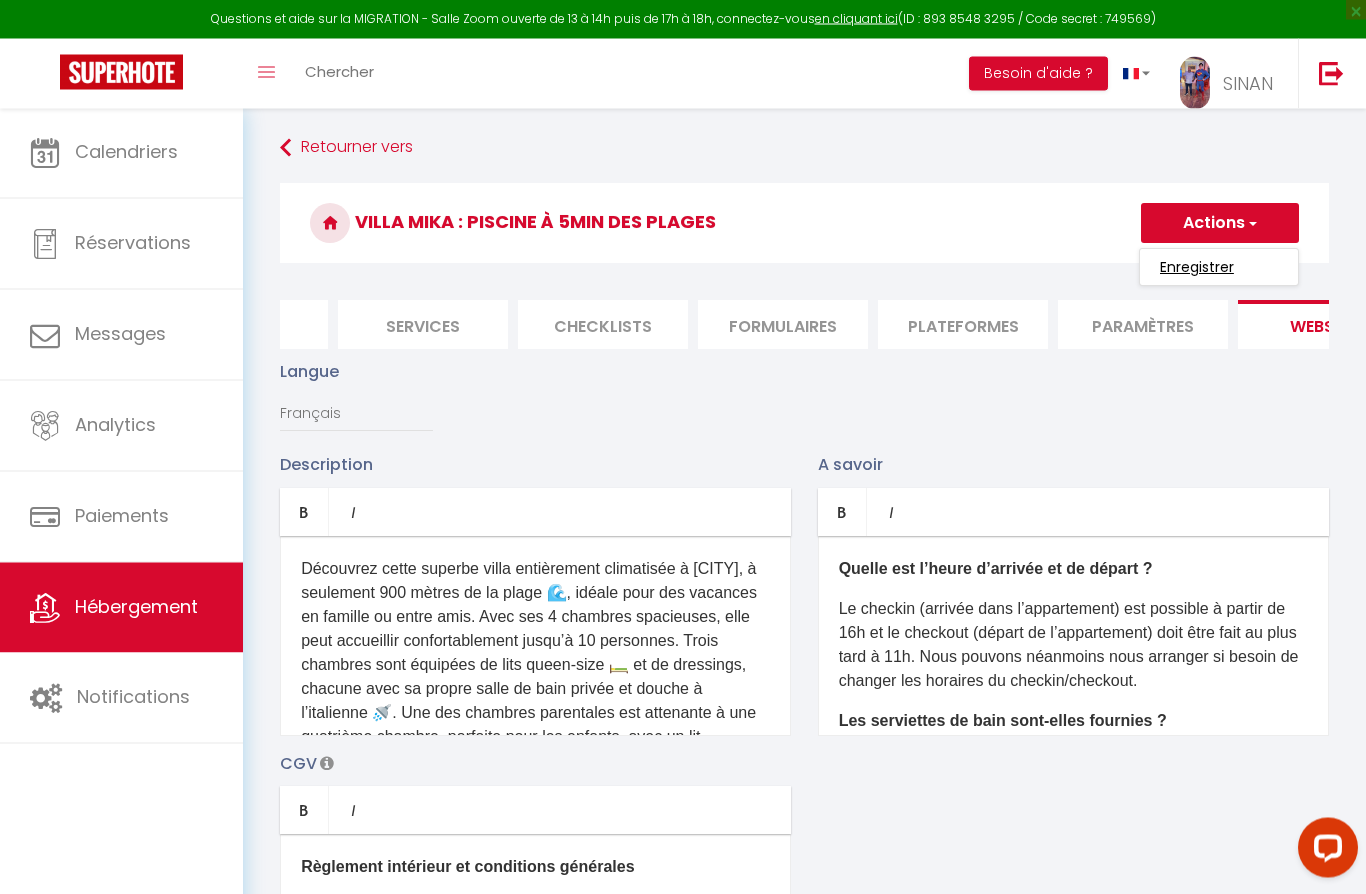 click on "Enregistrer" at bounding box center (1197, 268) 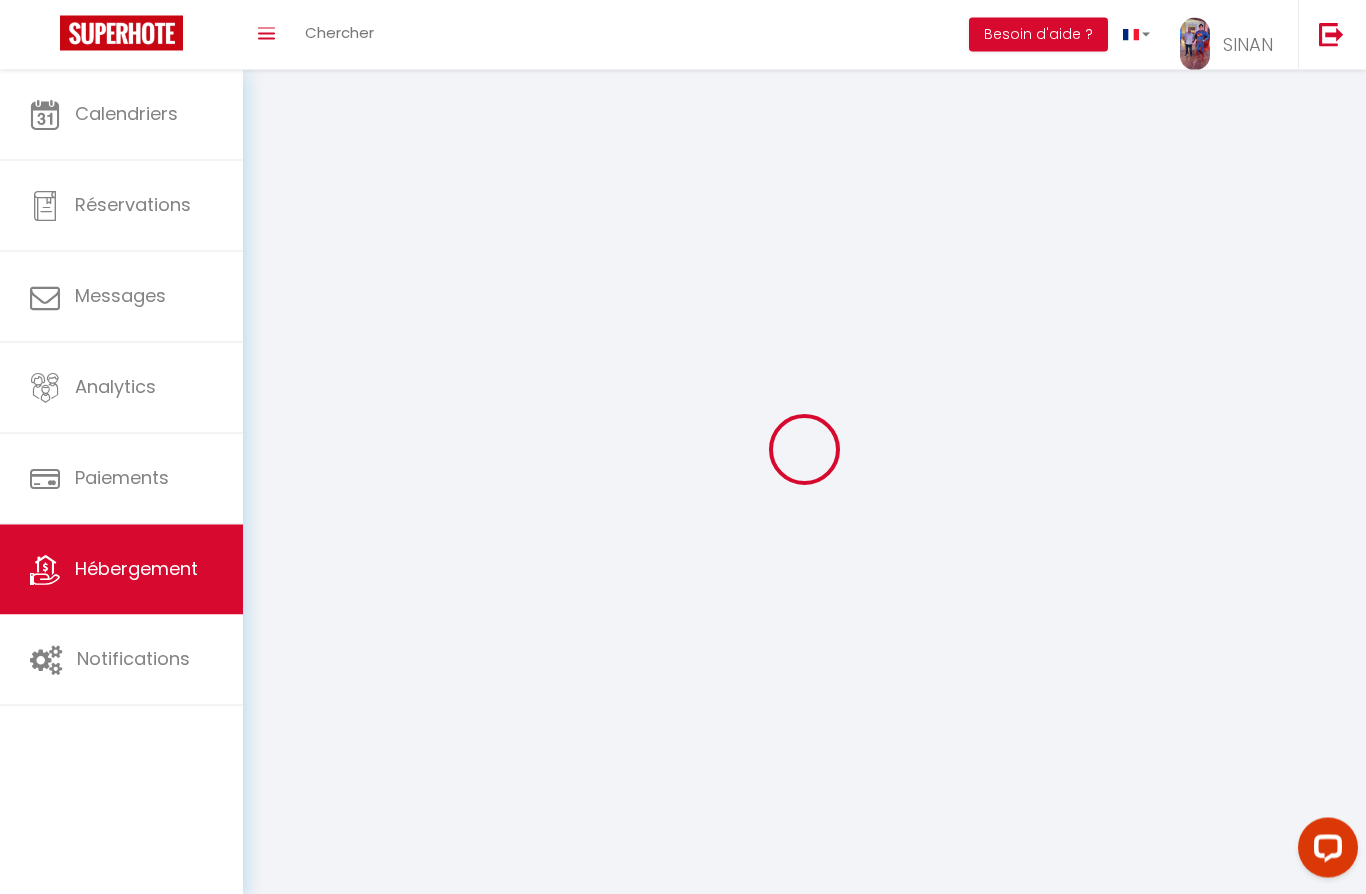 scroll, scrollTop: 2, scrollLeft: 0, axis: vertical 